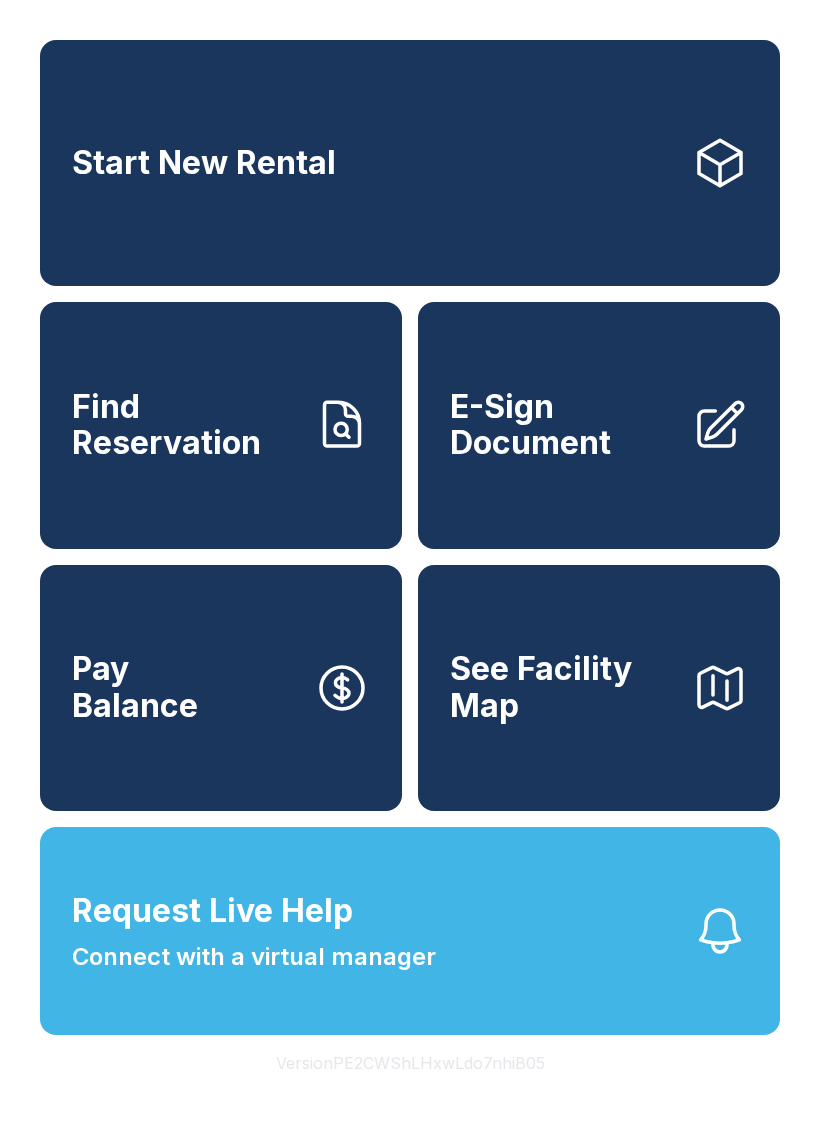 scroll, scrollTop: 0, scrollLeft: 0, axis: both 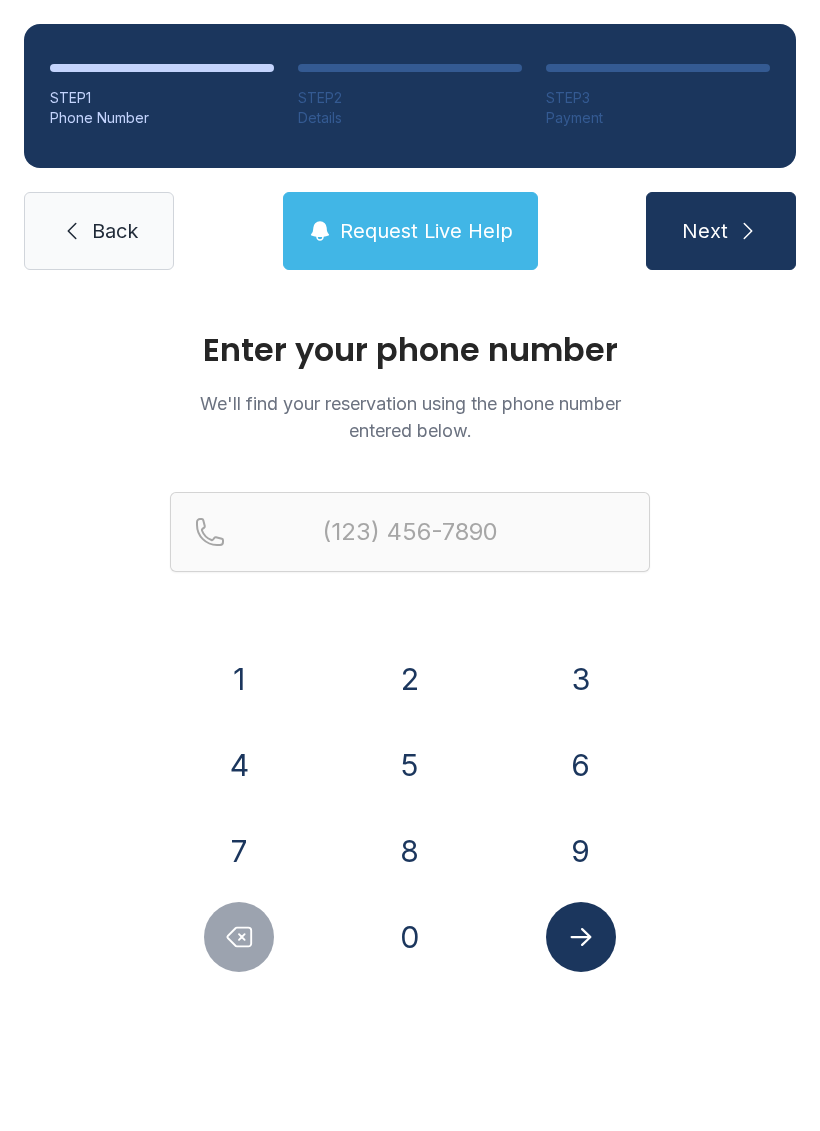 click on "Back" at bounding box center [115, 231] 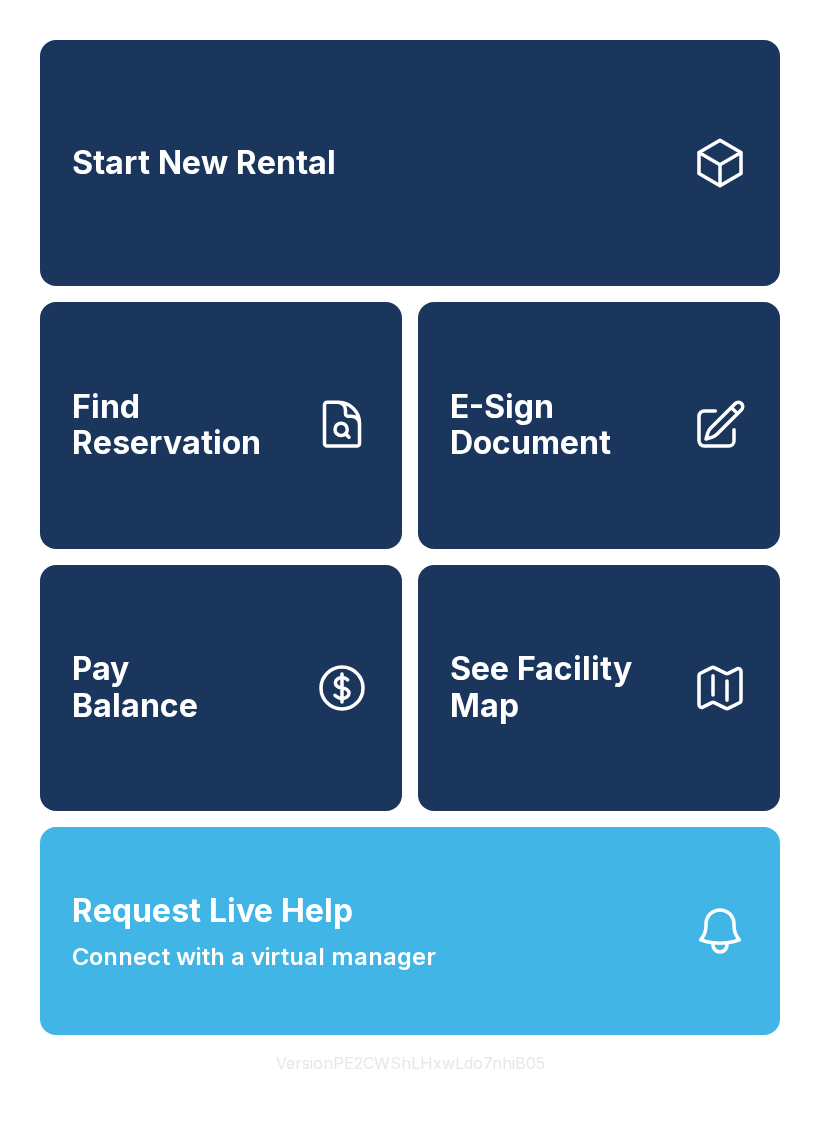 click on "Start New Rental" at bounding box center [410, 163] 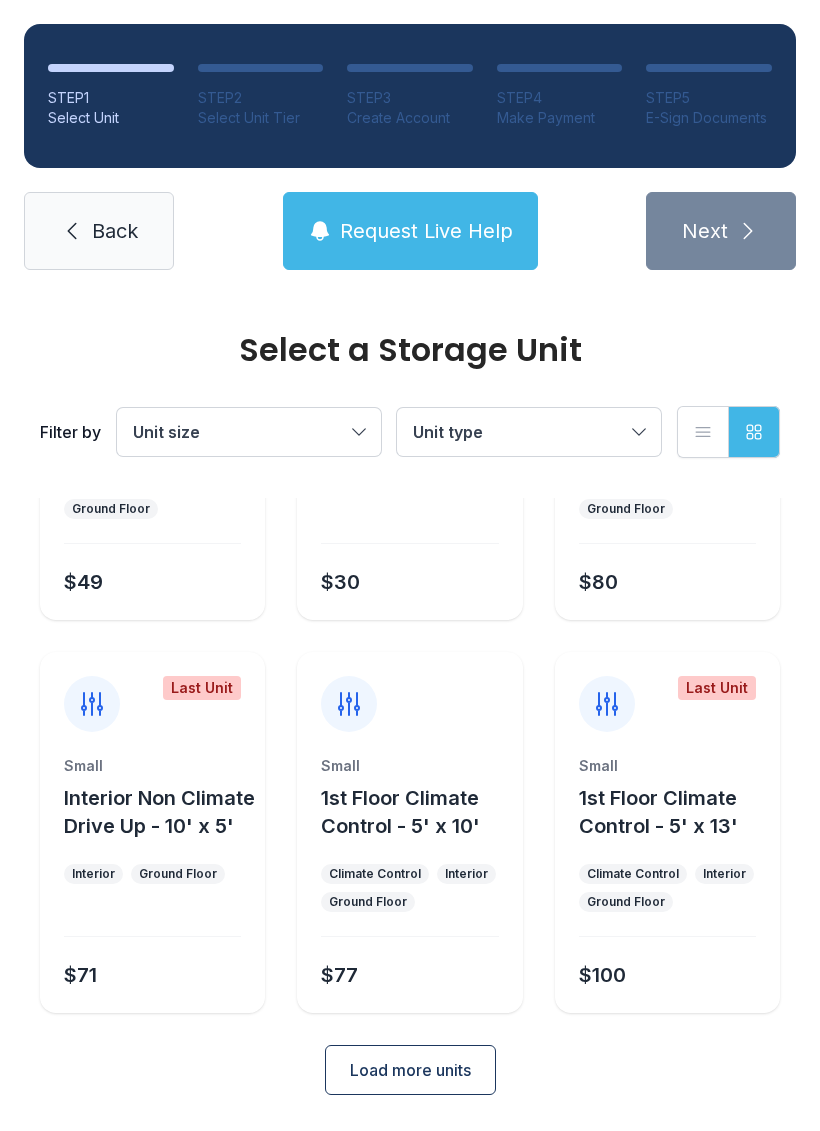 scroll, scrollTop: 238, scrollLeft: 0, axis: vertical 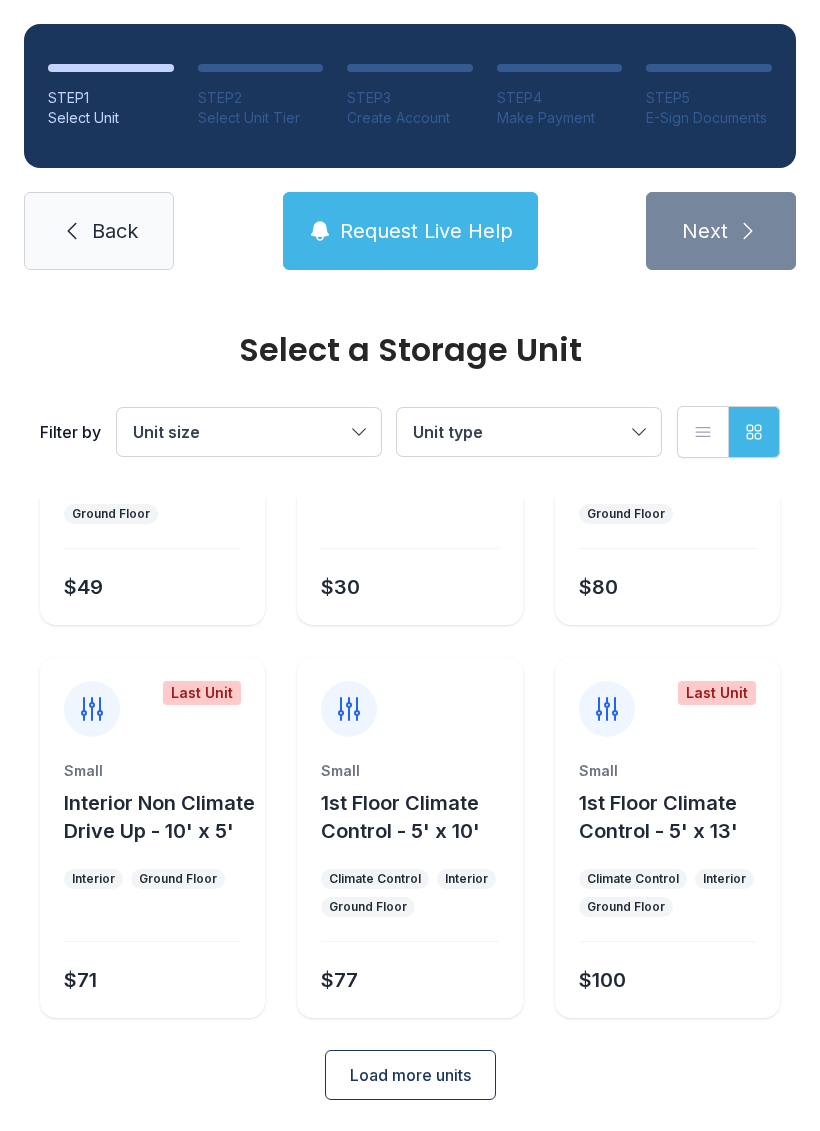 click on "Load more units" at bounding box center (410, 1075) 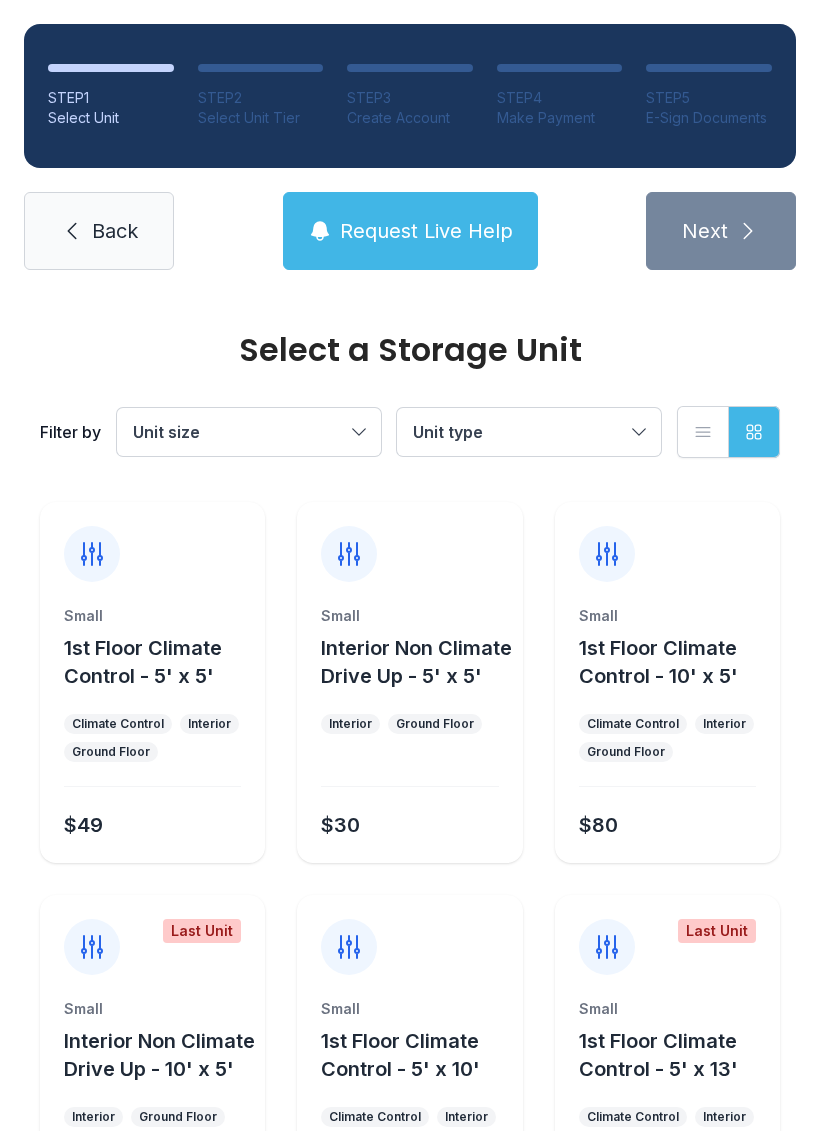 scroll, scrollTop: 0, scrollLeft: 0, axis: both 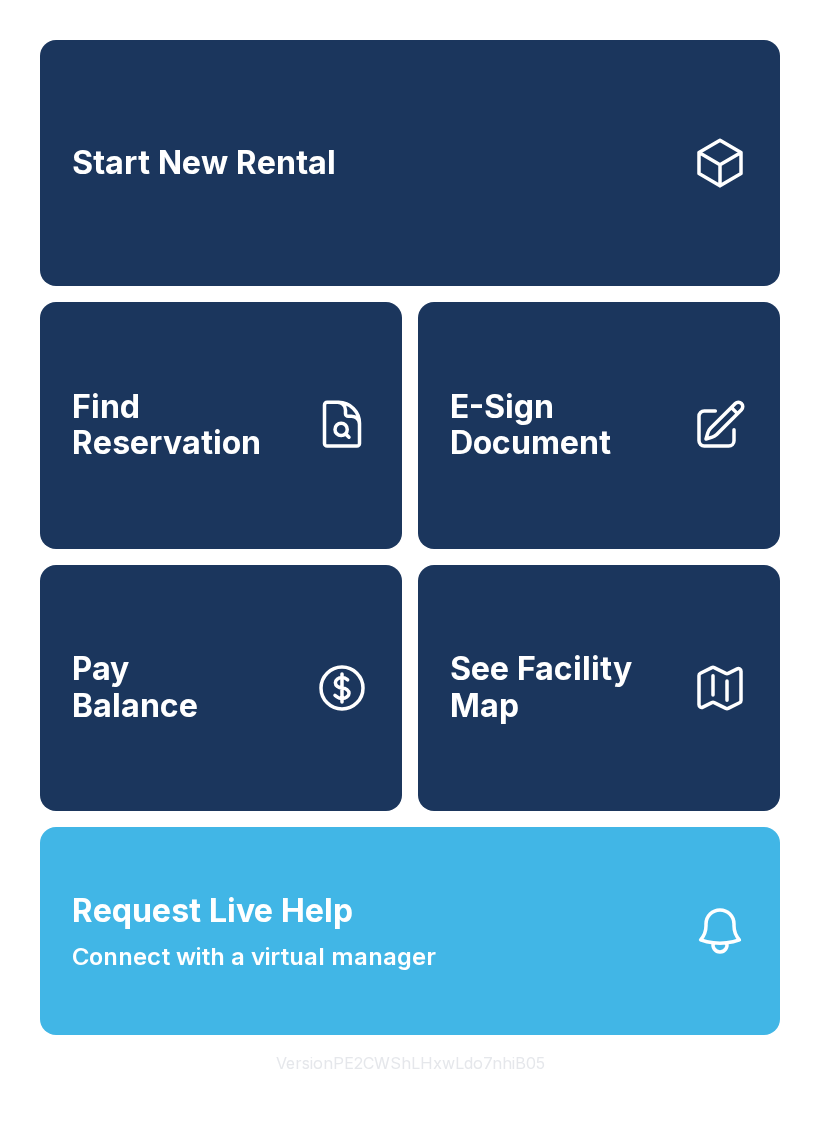 click on "Find Reservation" at bounding box center (185, 425) 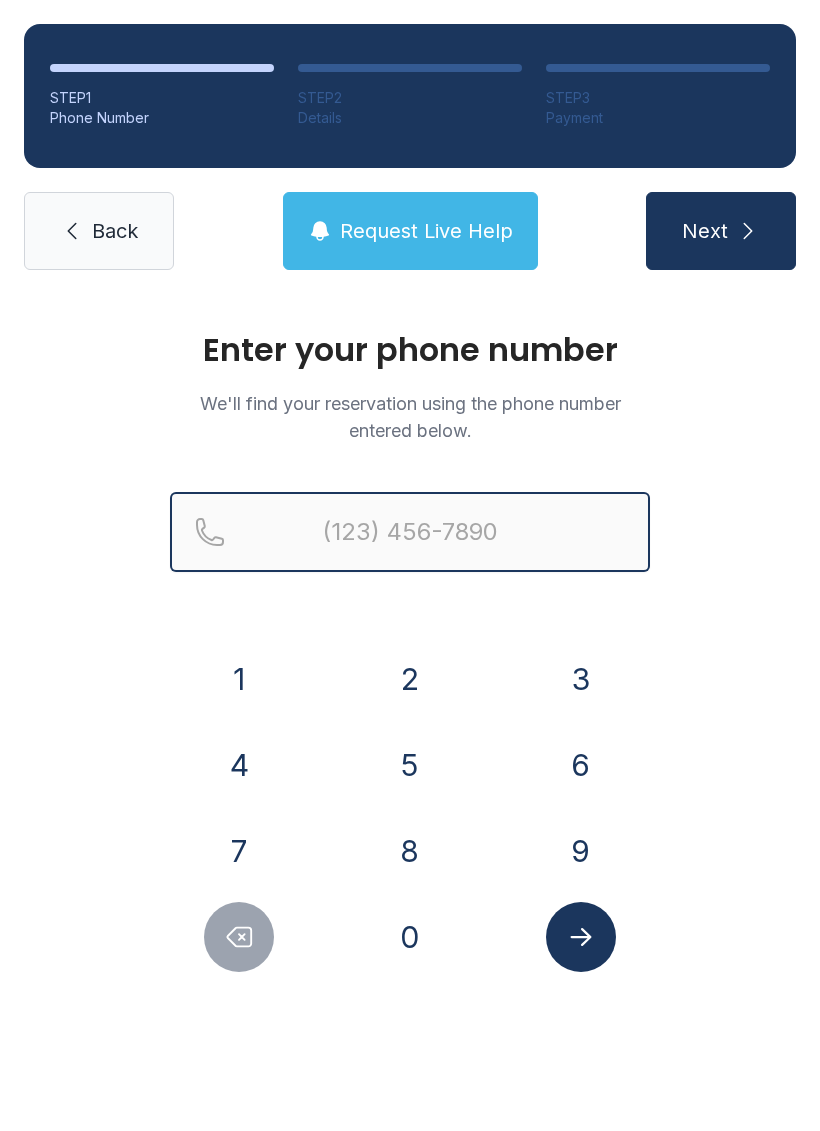 click at bounding box center [410, 532] 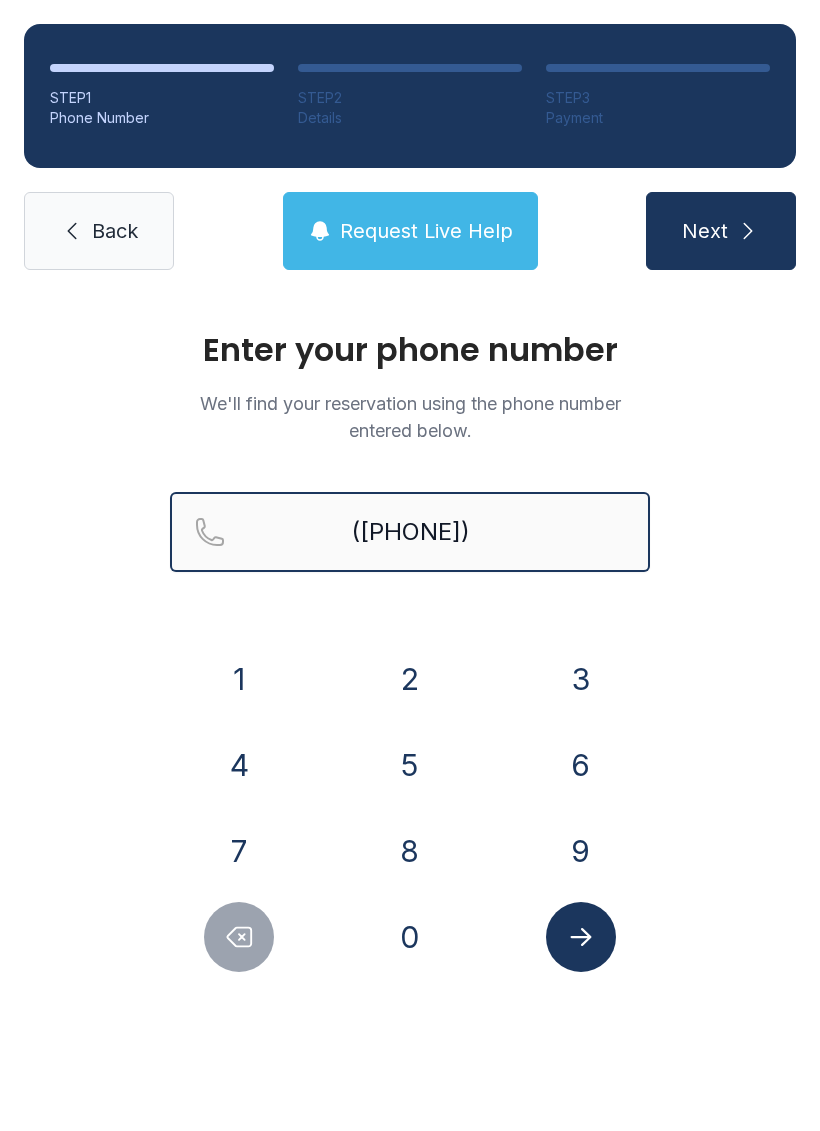 type on "([PHONE])" 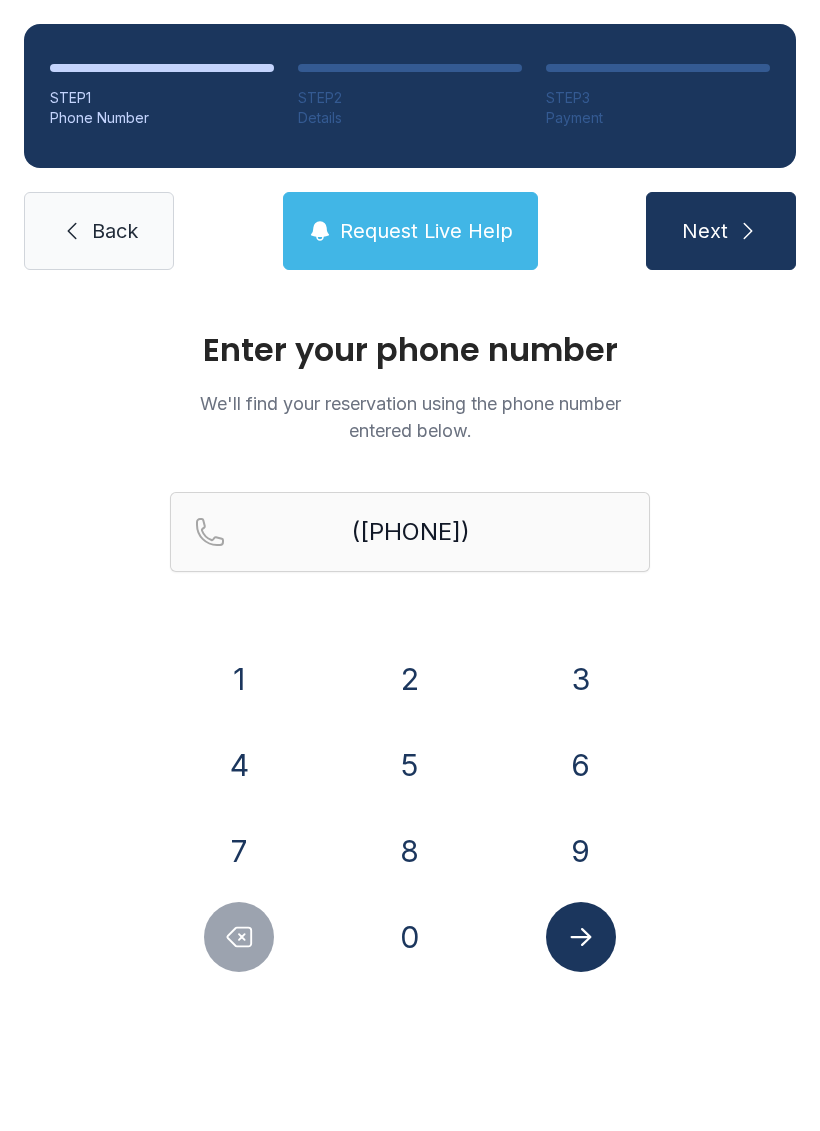 click on "Enter your phone number We'll find your reservation using the phone number entered below. ([PHONE]) 1 2 3 4 5 6 7 8 9 0" at bounding box center (410, 673) 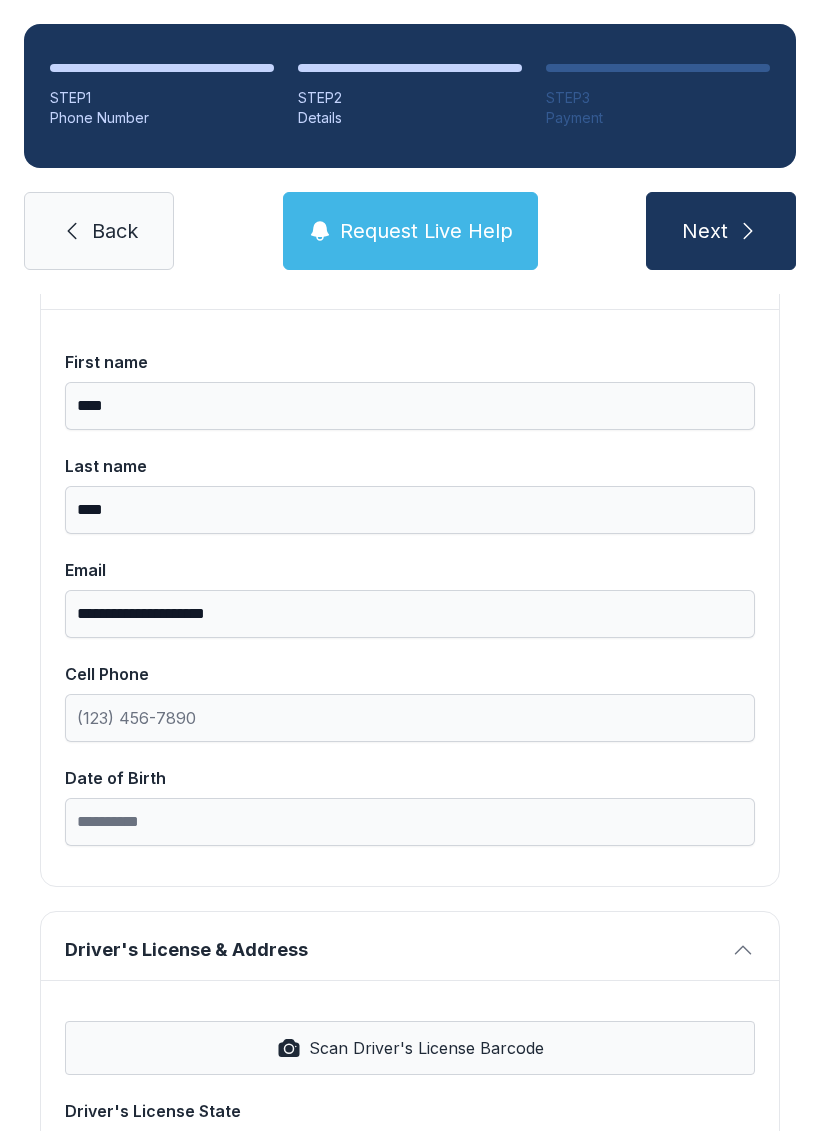 scroll, scrollTop: 169, scrollLeft: 0, axis: vertical 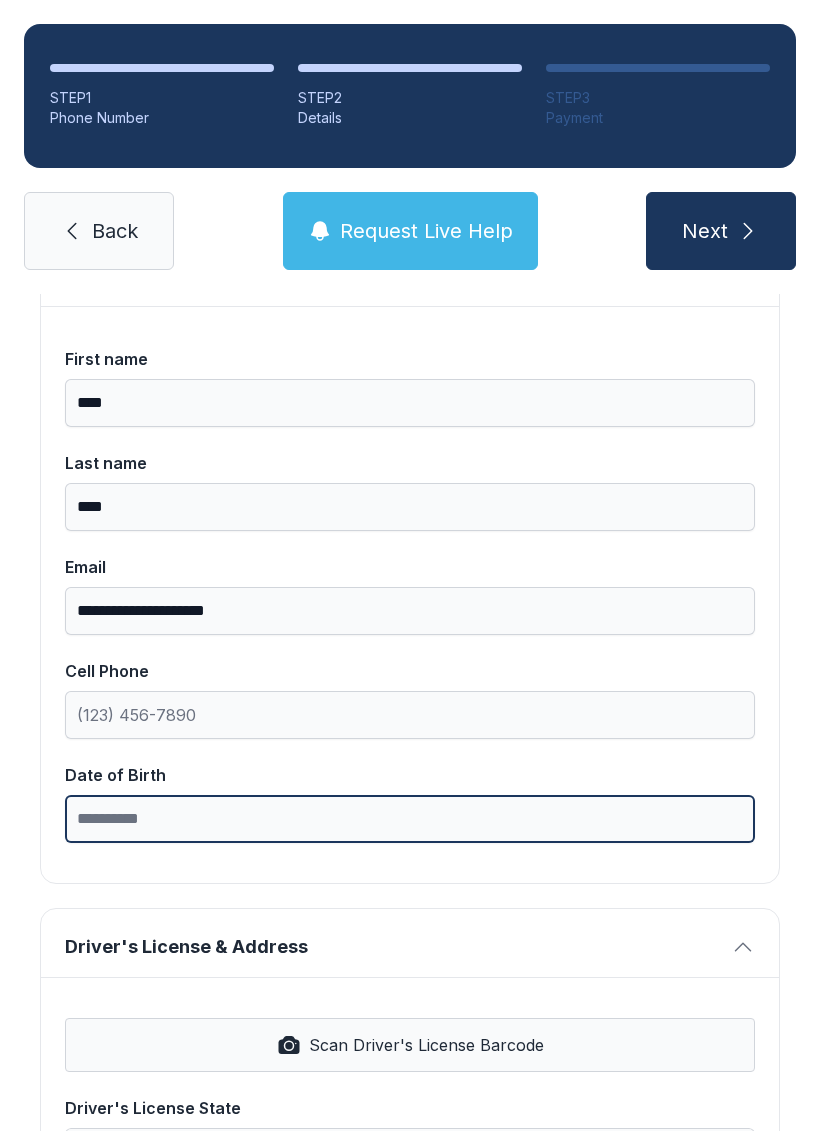 click on "Date of Birth" at bounding box center (410, 819) 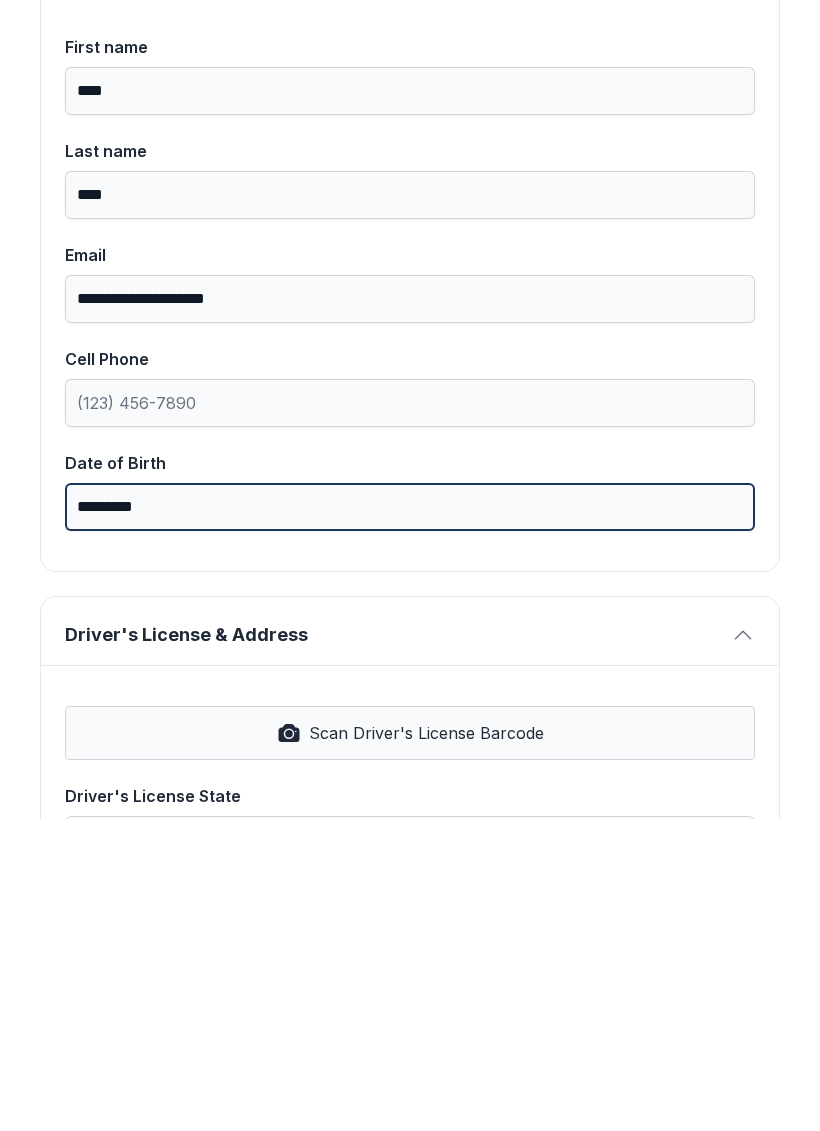 type on "**********" 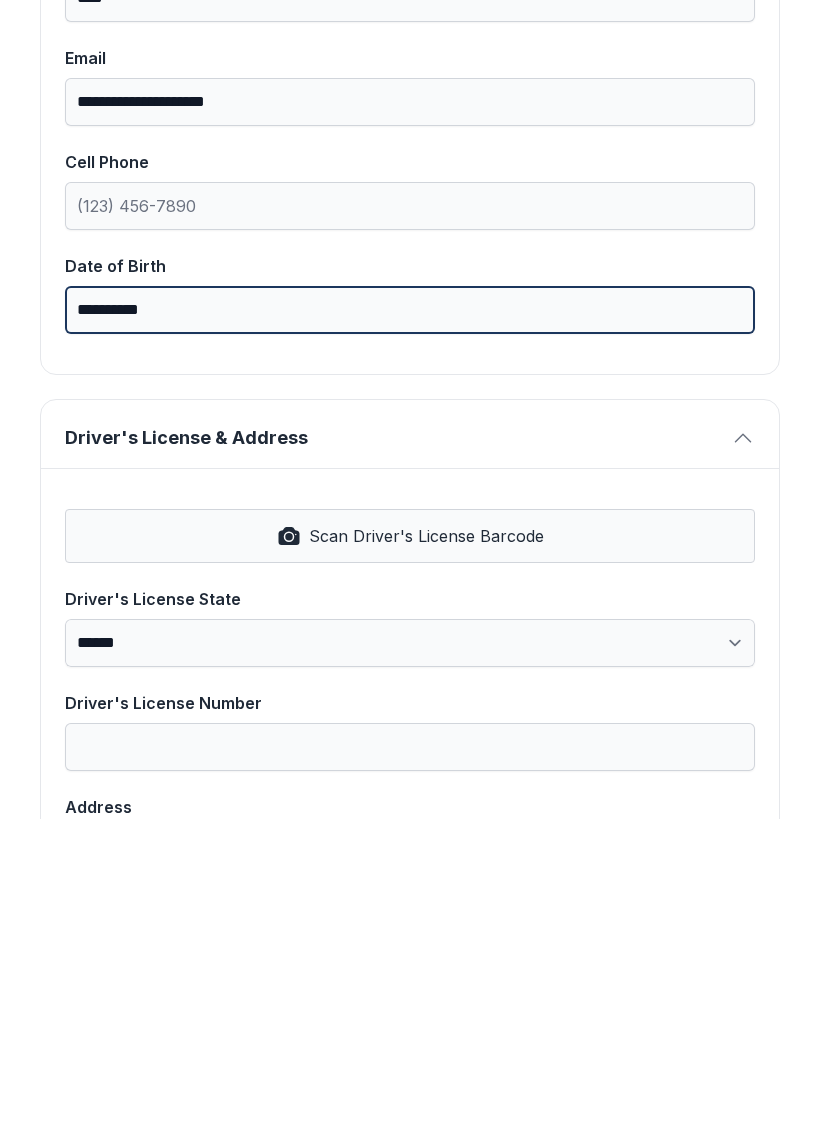 scroll, scrollTop: 367, scrollLeft: 0, axis: vertical 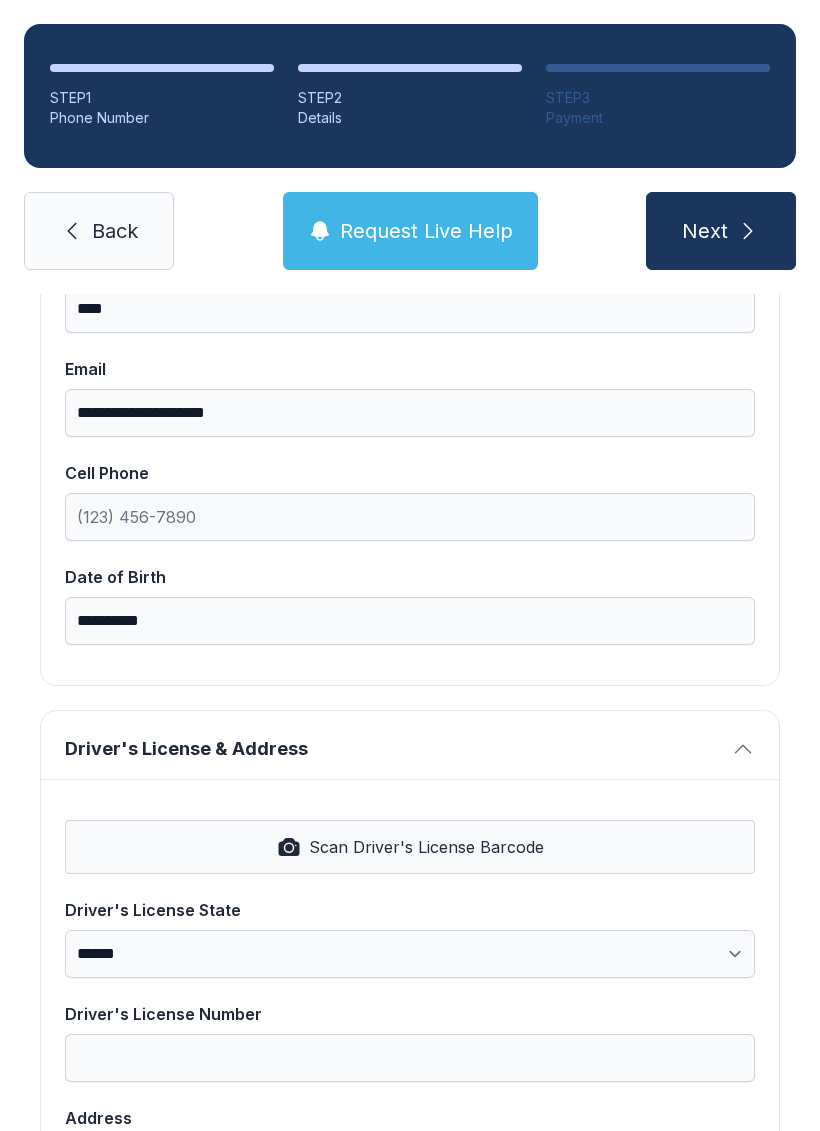 click on "Back" at bounding box center [115, 231] 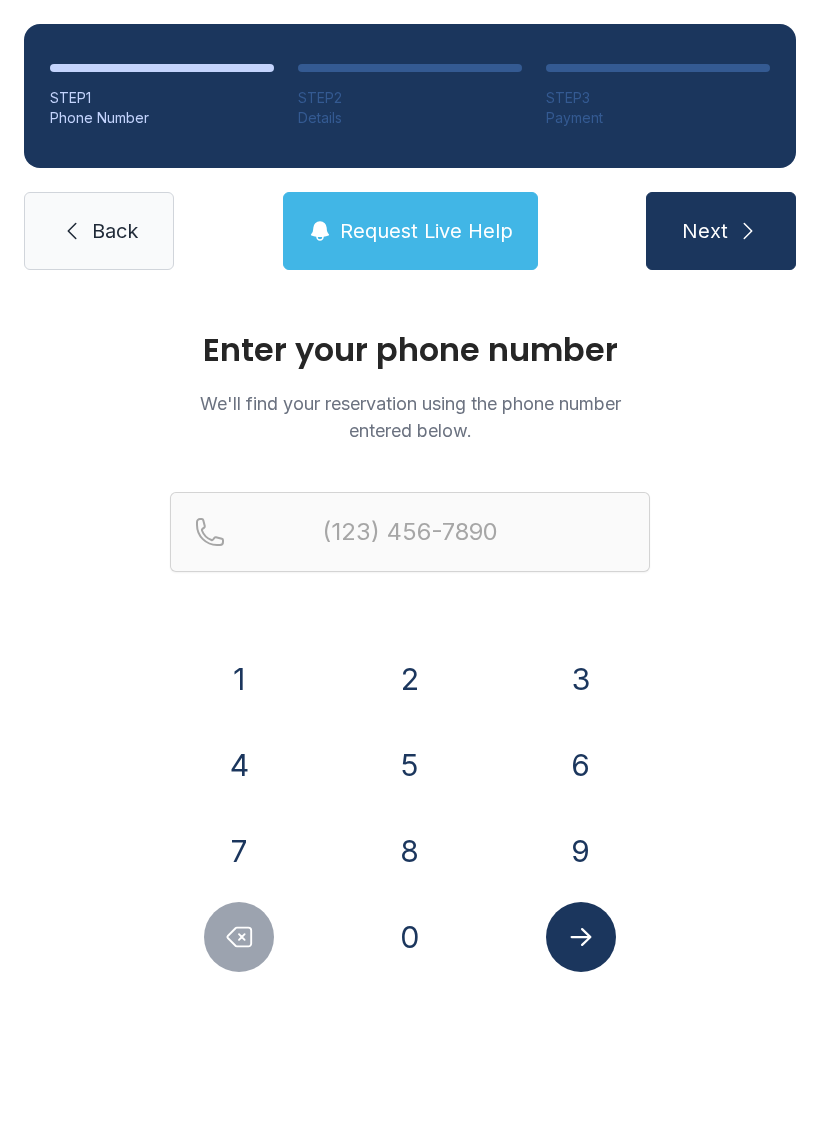 scroll, scrollTop: 0, scrollLeft: 0, axis: both 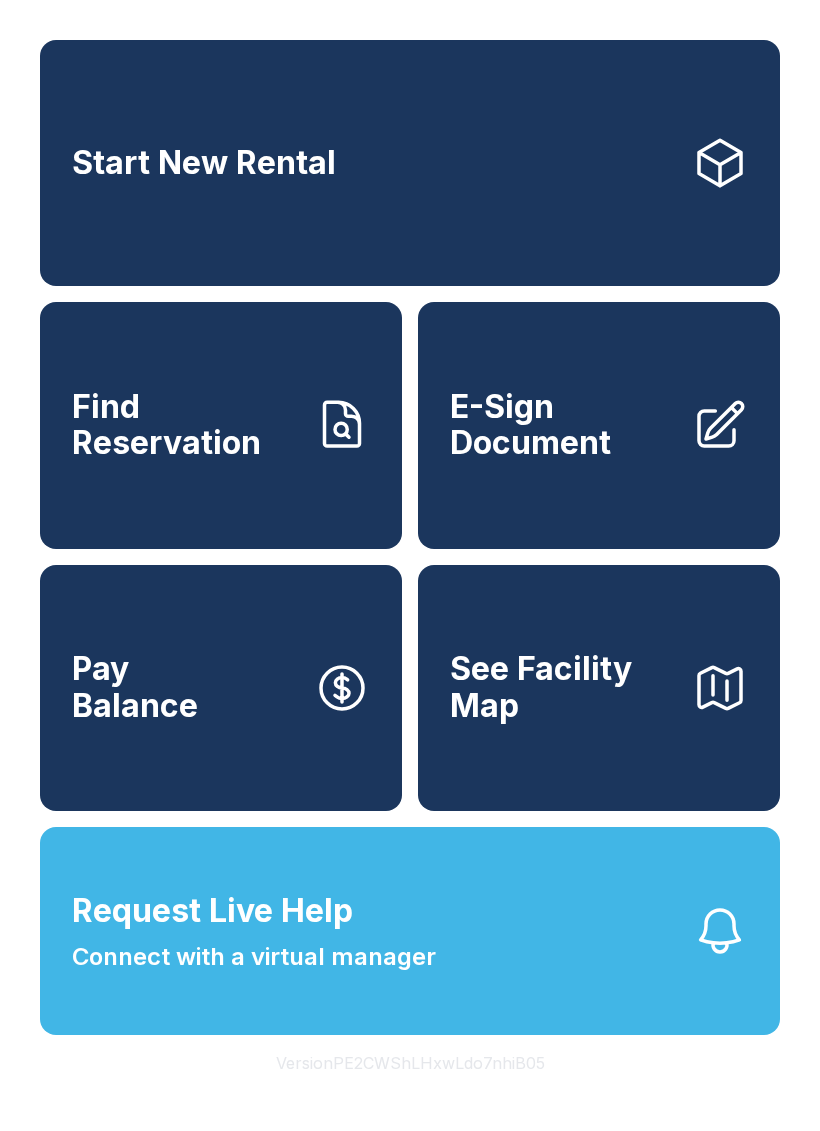 click on "E-Sign Document" at bounding box center [563, 425] 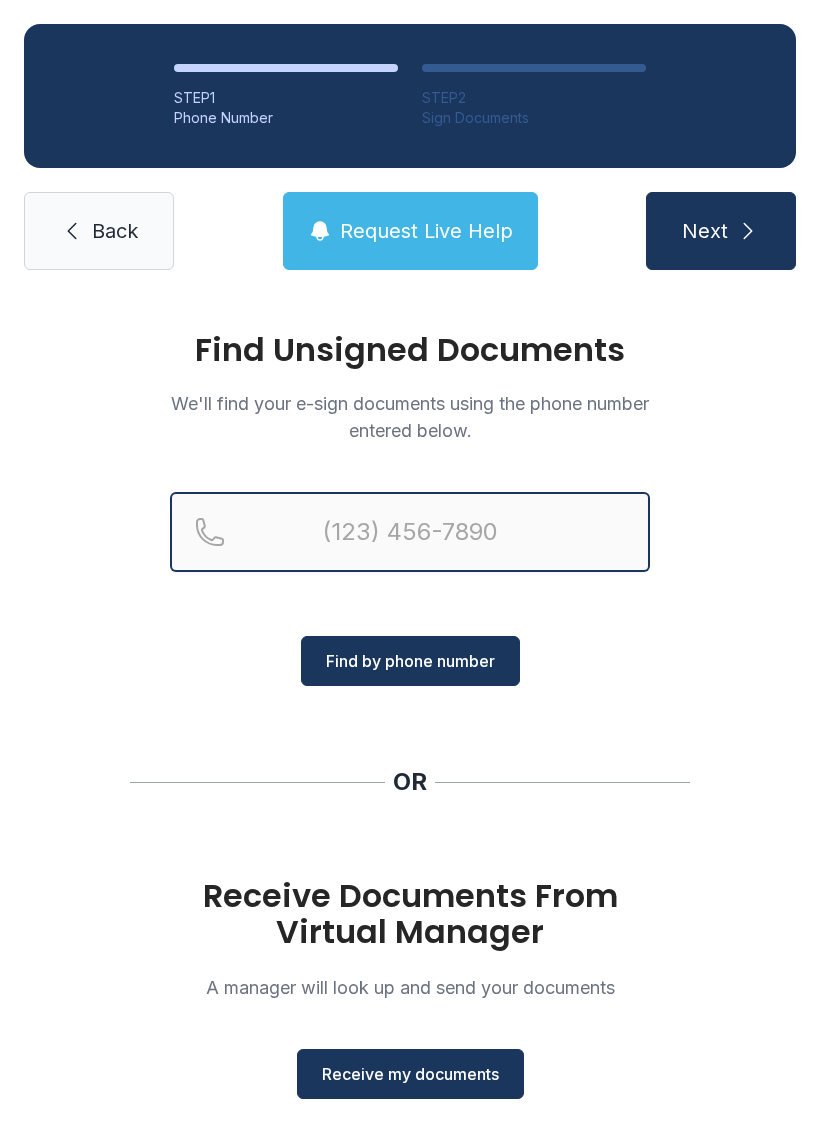 click at bounding box center [410, 532] 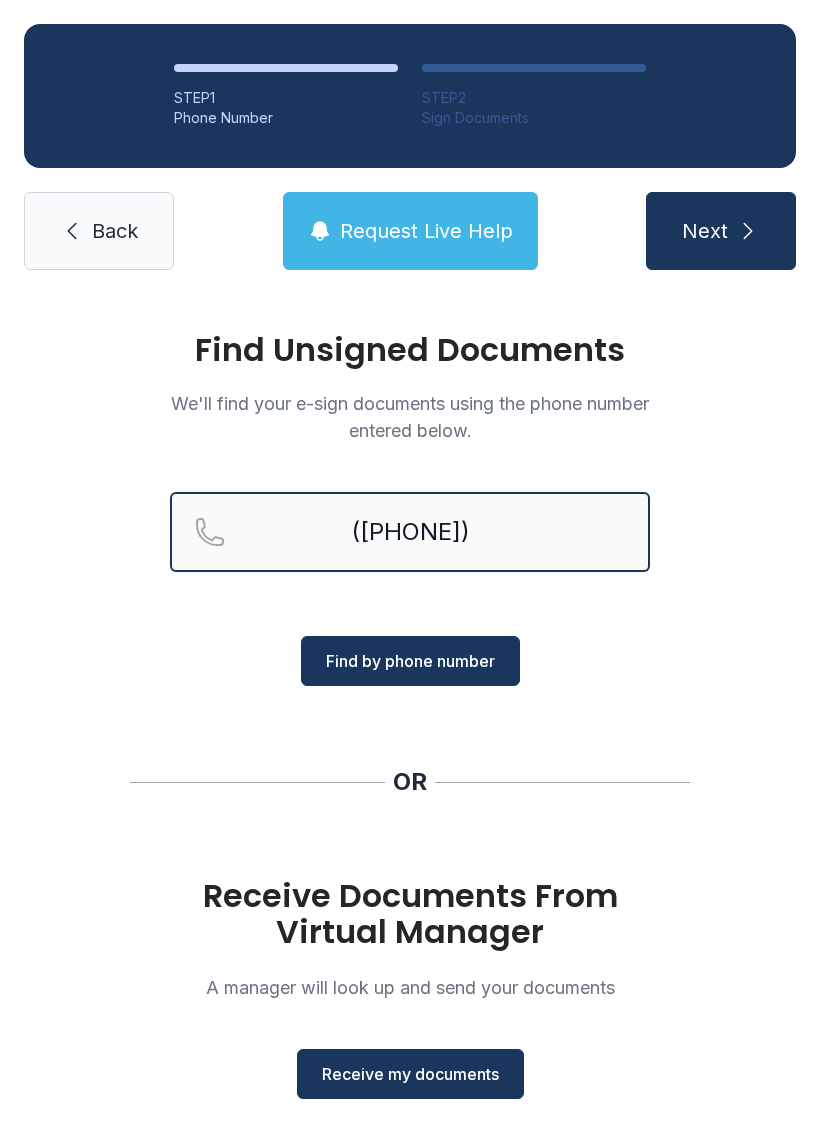 type on "([PHONE])" 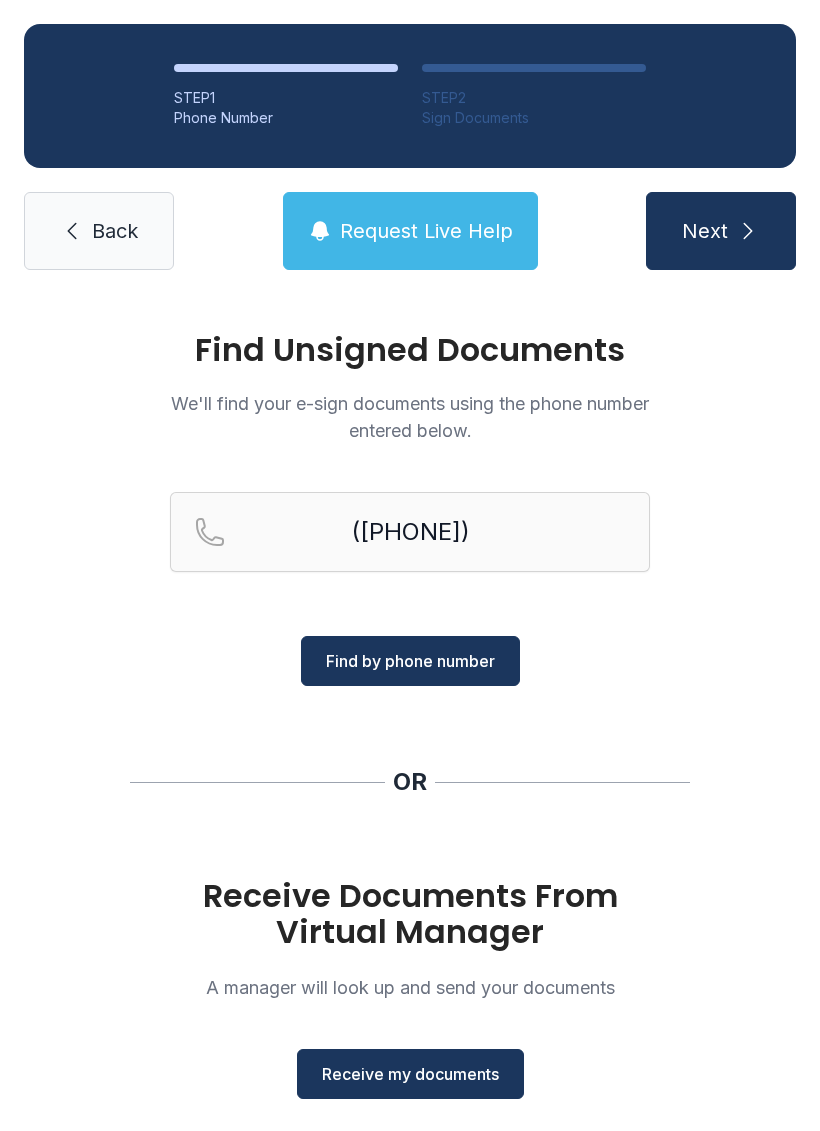 click on "Find by phone number" at bounding box center [410, 661] 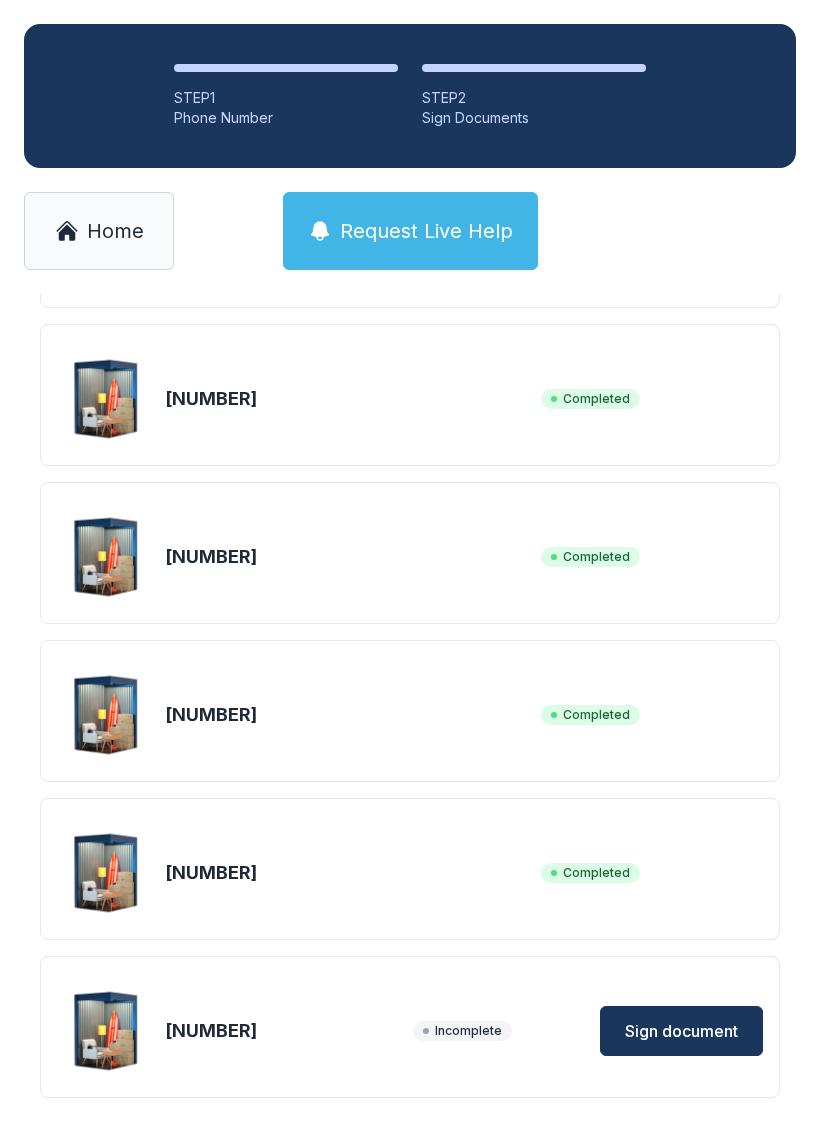scroll, scrollTop: 2206, scrollLeft: 0, axis: vertical 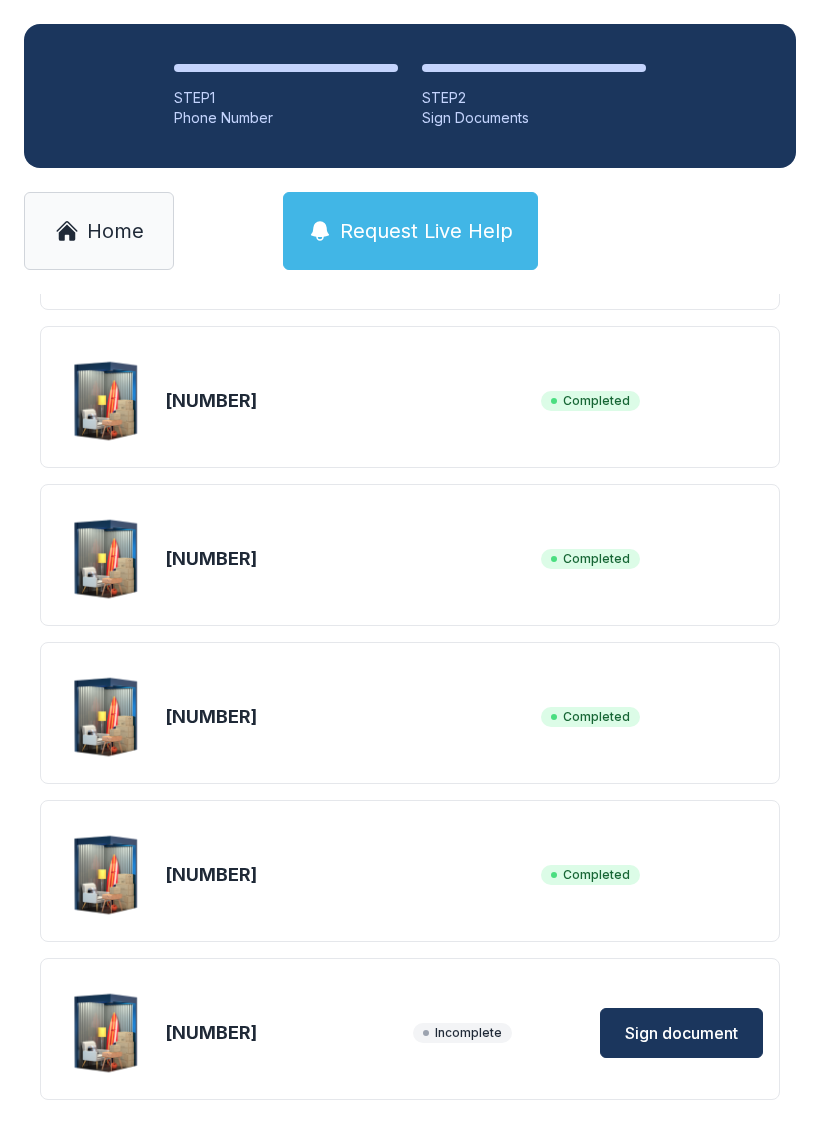 click on "Sign document" at bounding box center (681, 1033) 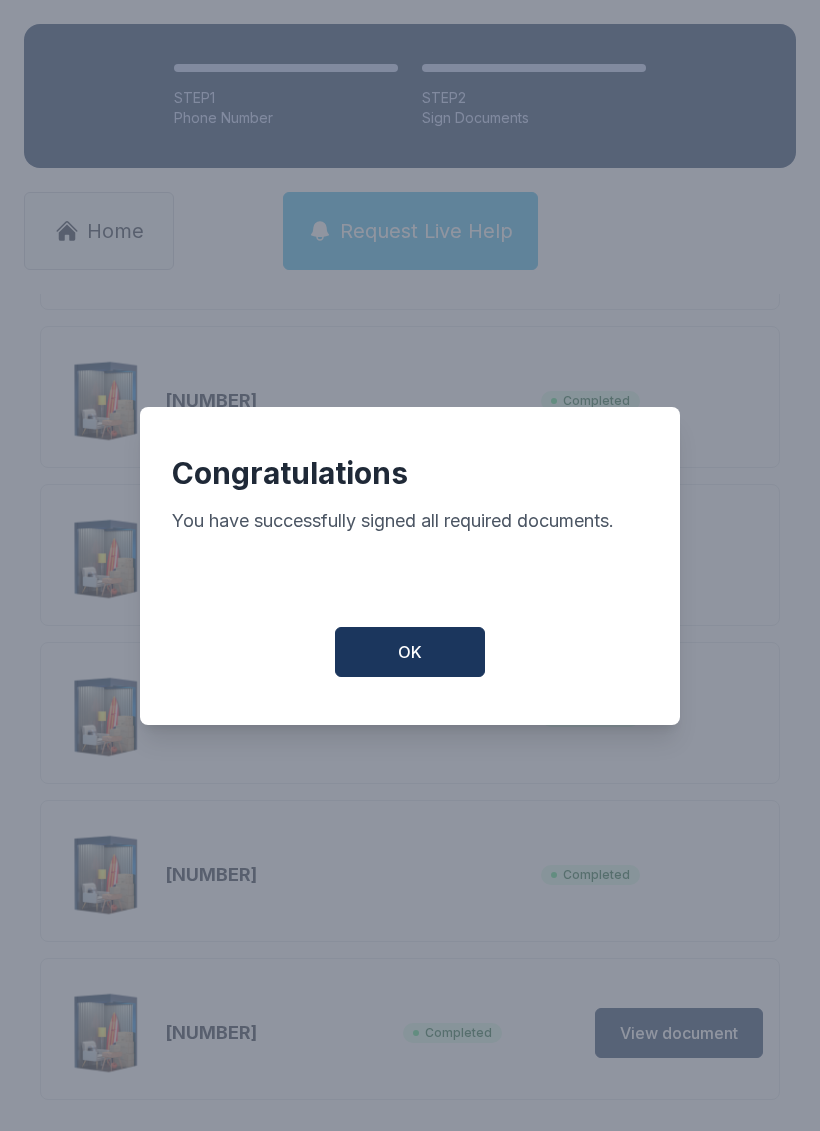 click on "OK" at bounding box center [410, 652] 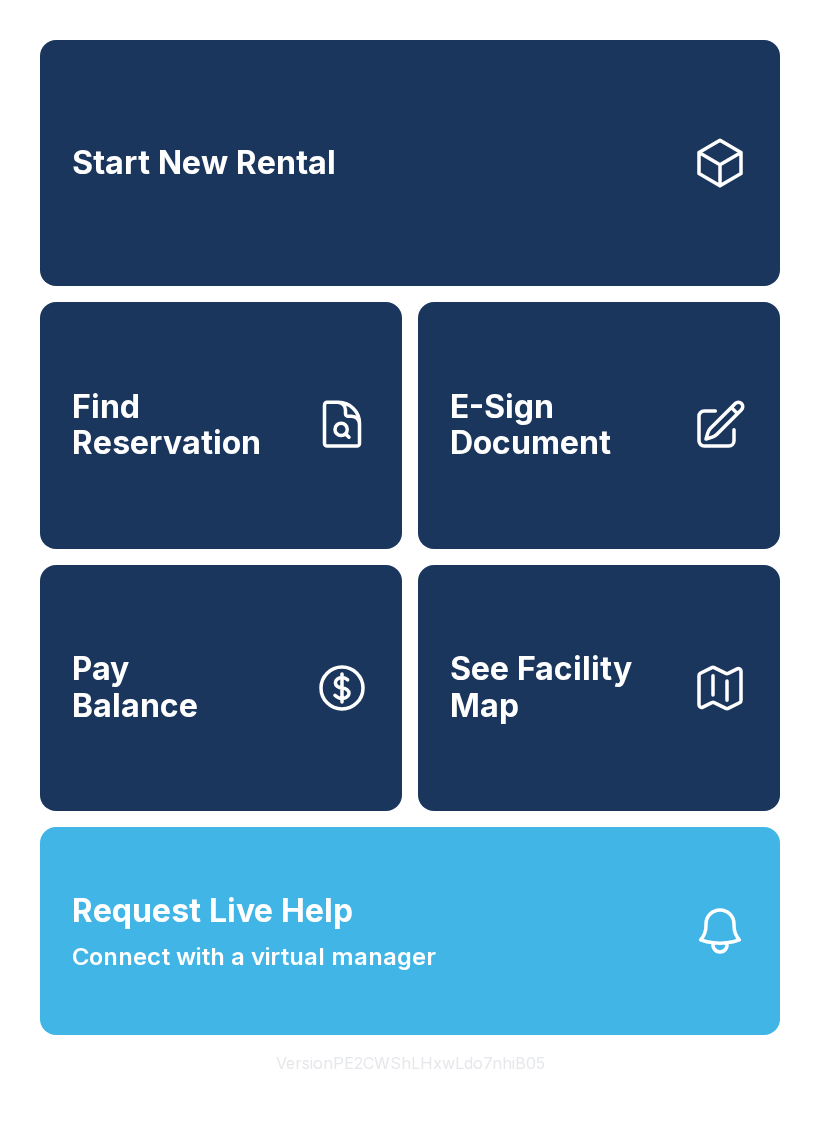 click on "Request Live Help" at bounding box center (212, 911) 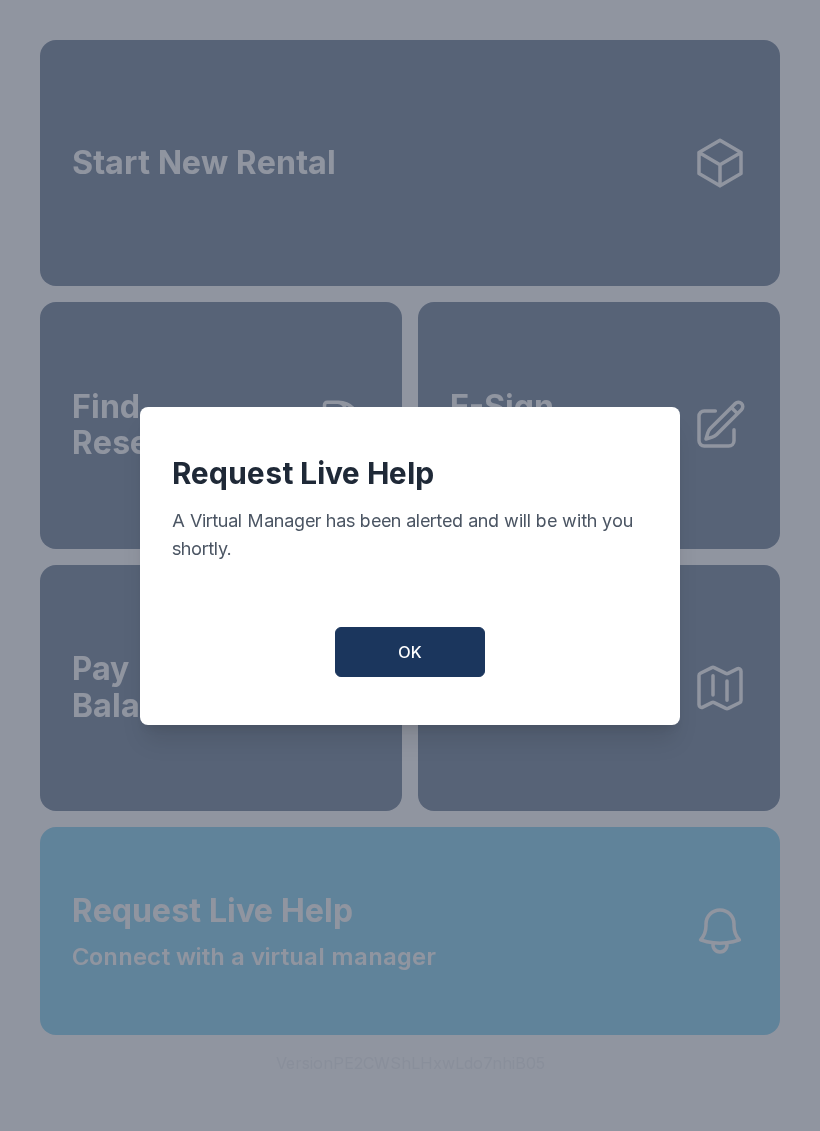 click on "OK" at bounding box center [410, 652] 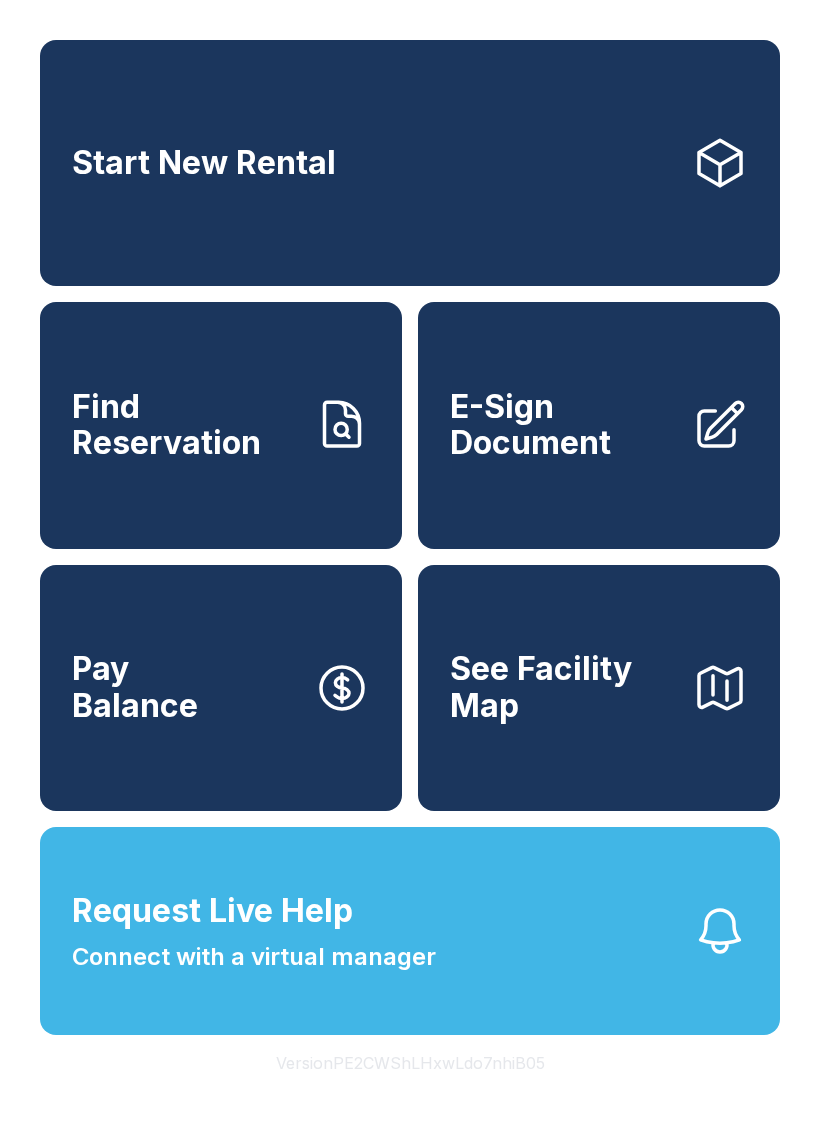 click on "E-Sign Document" at bounding box center [563, 425] 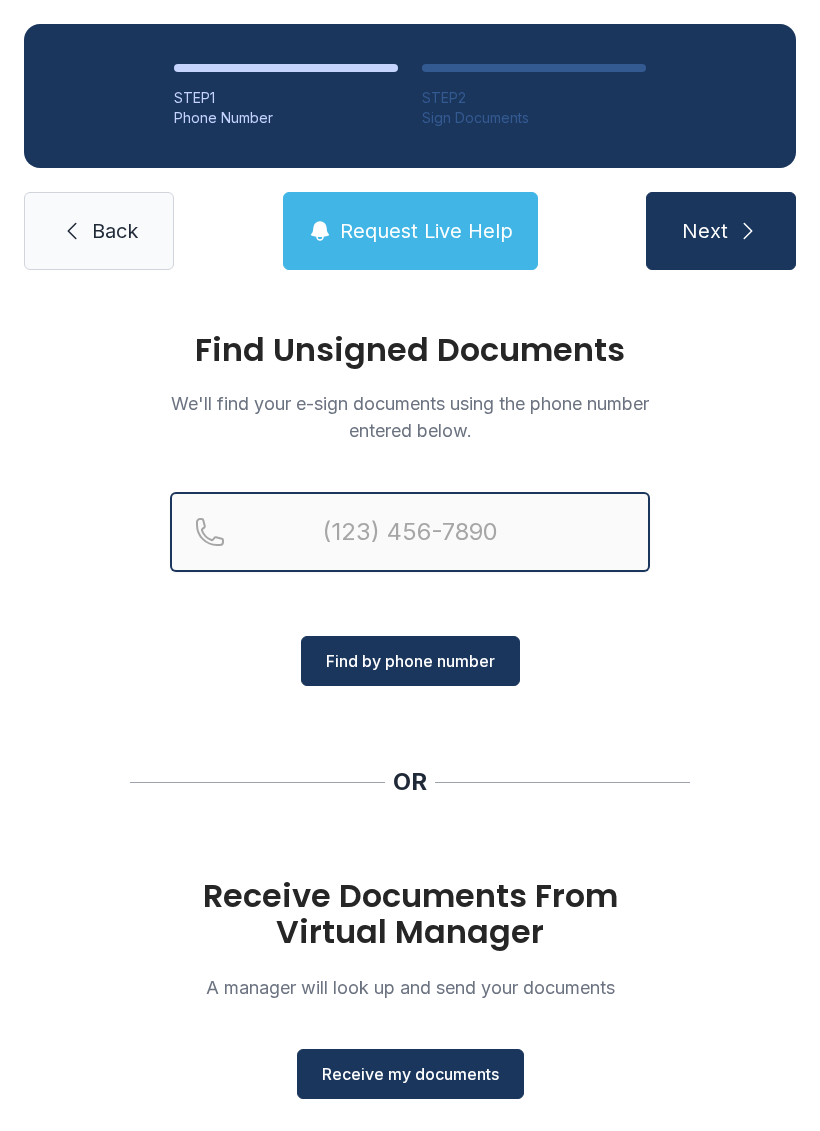 click at bounding box center (410, 532) 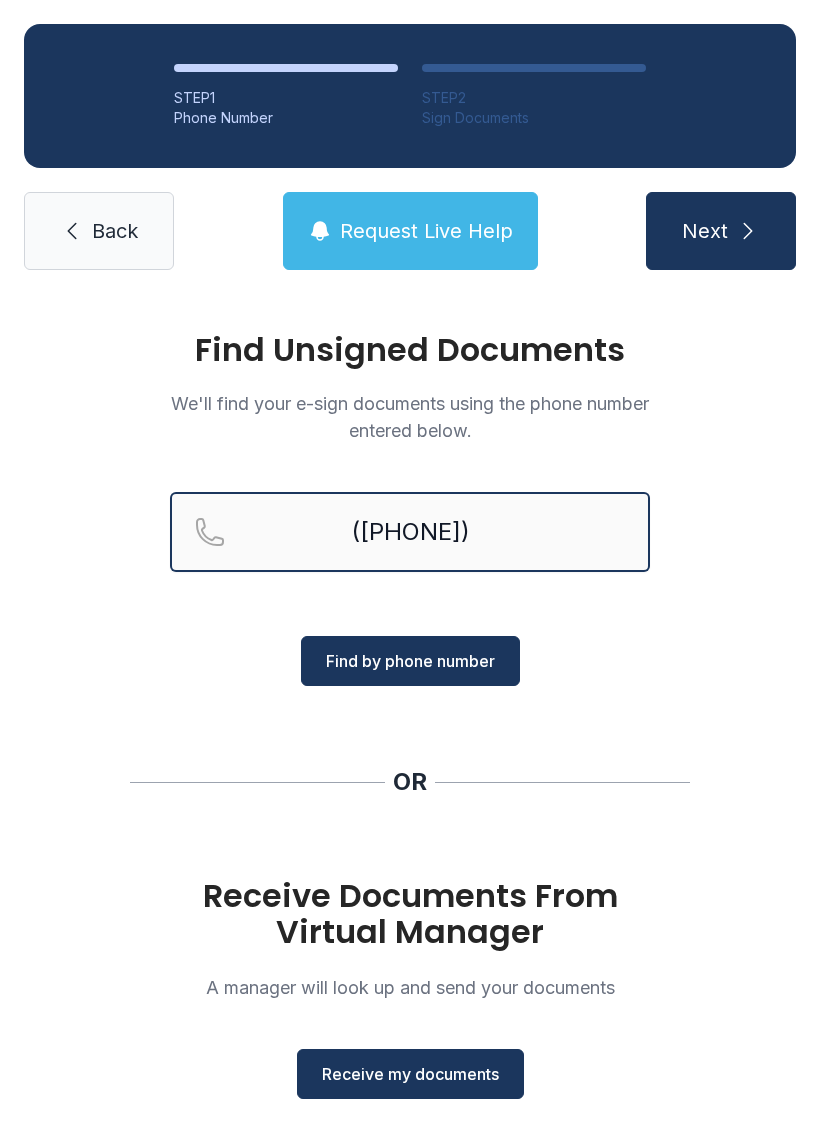 type on "([PHONE])" 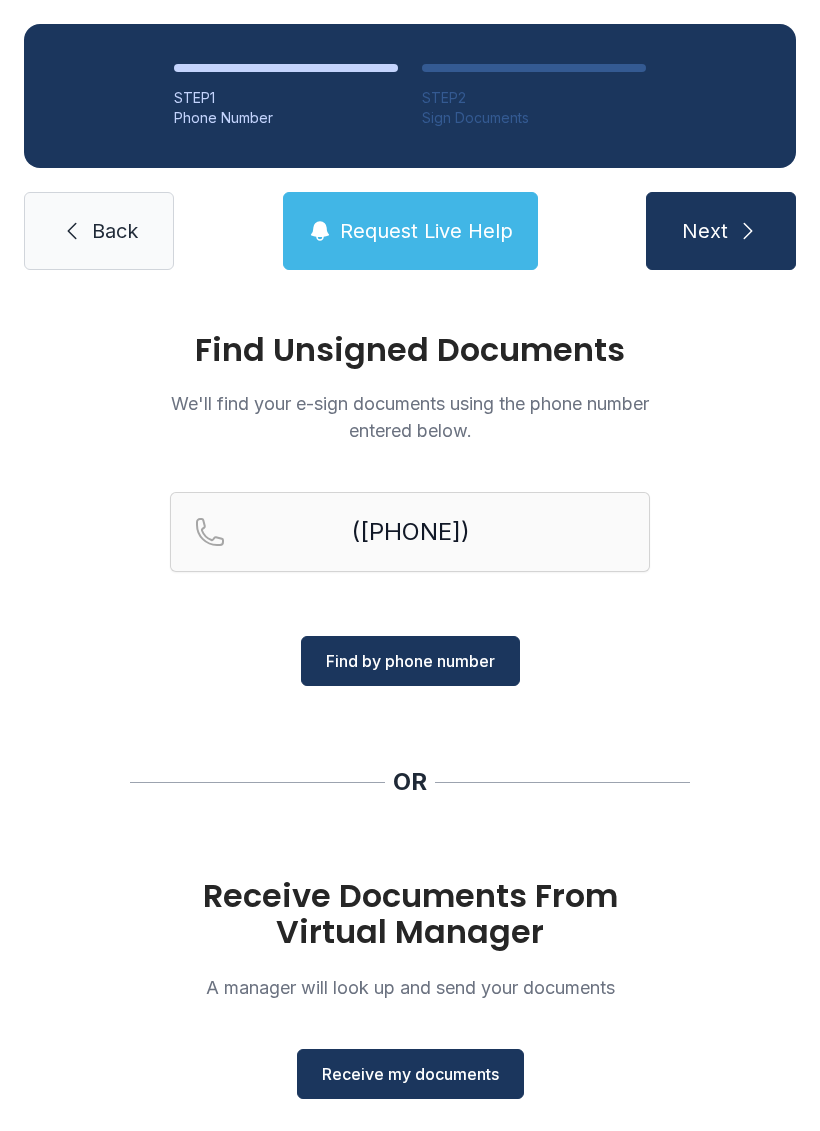 click on "Find by phone number" at bounding box center [410, 661] 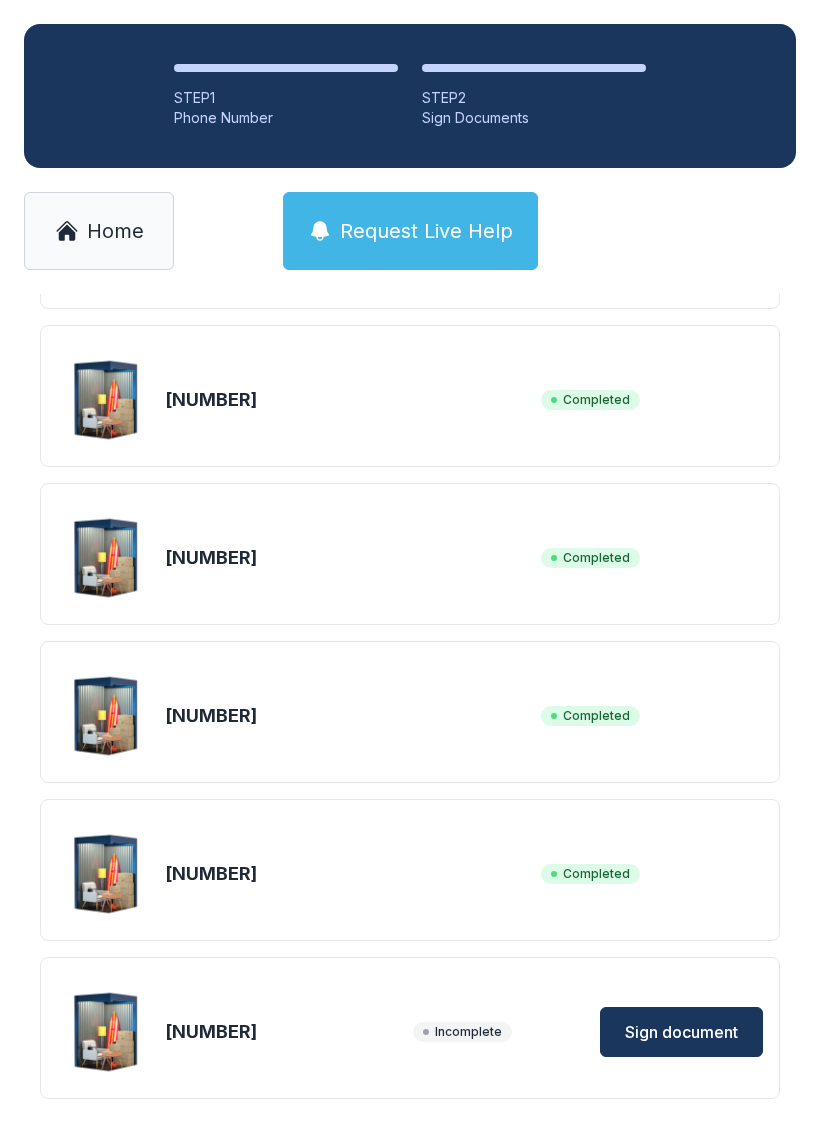 scroll, scrollTop: 2364, scrollLeft: 0, axis: vertical 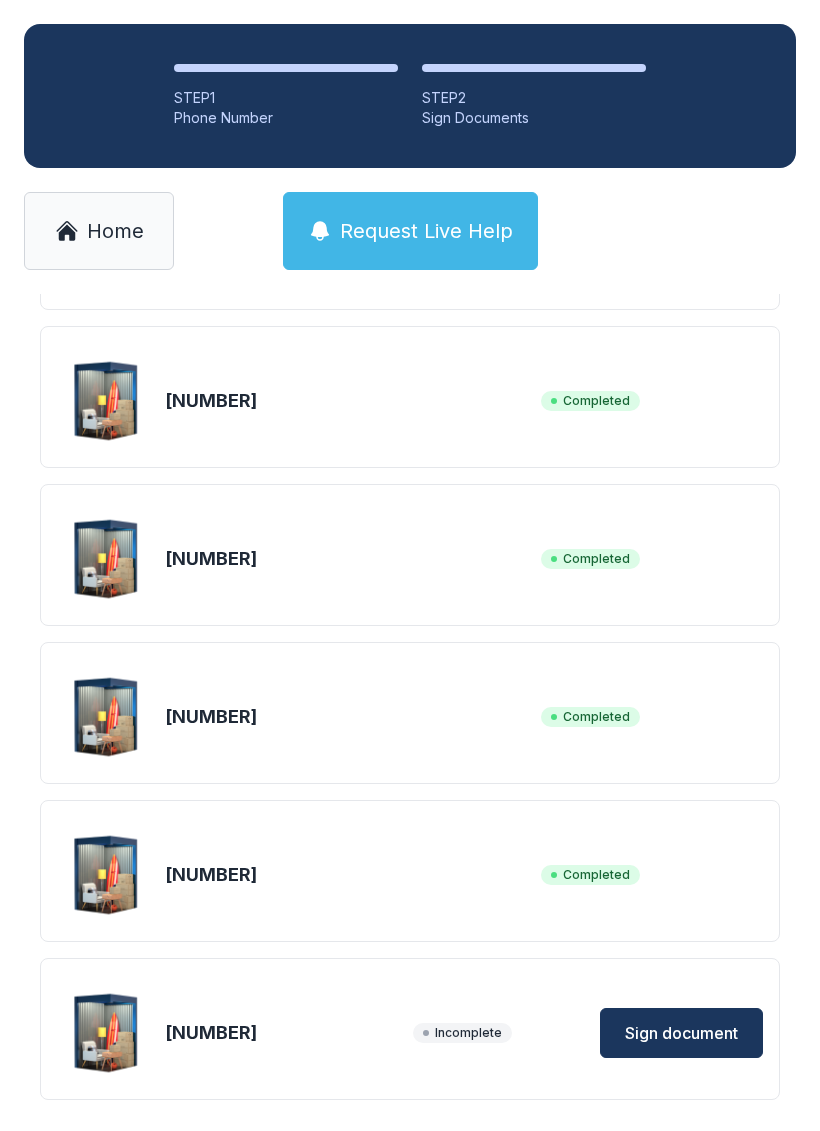 click on "Sign document" at bounding box center [681, 1033] 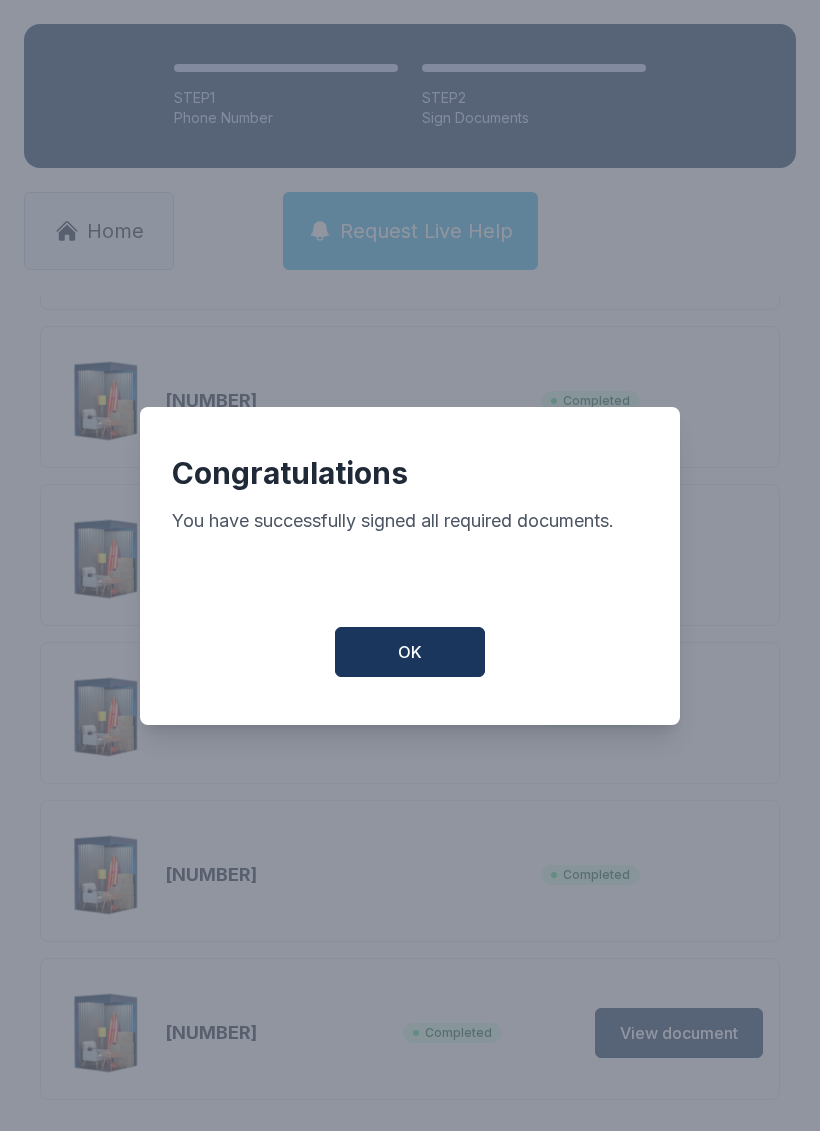 click on "OK" at bounding box center (410, 652) 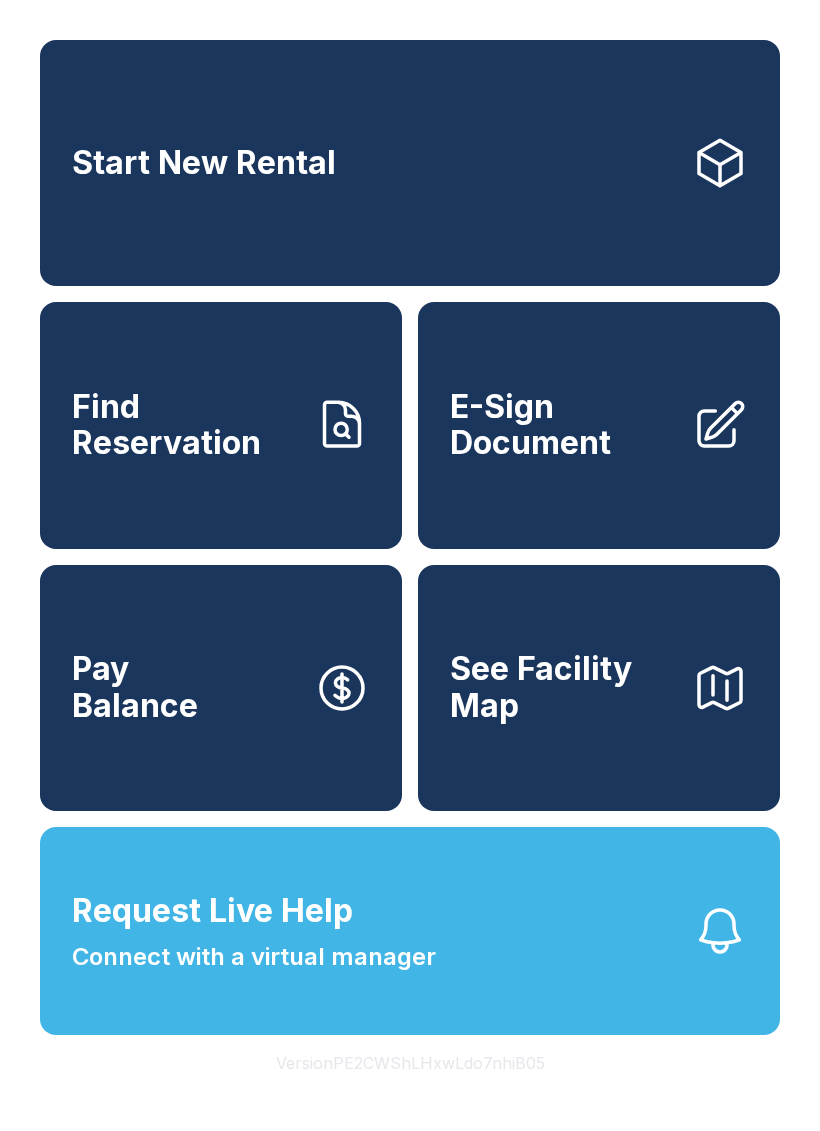 click on "Request Live Help Connect with a virtual manager" at bounding box center [254, 931] 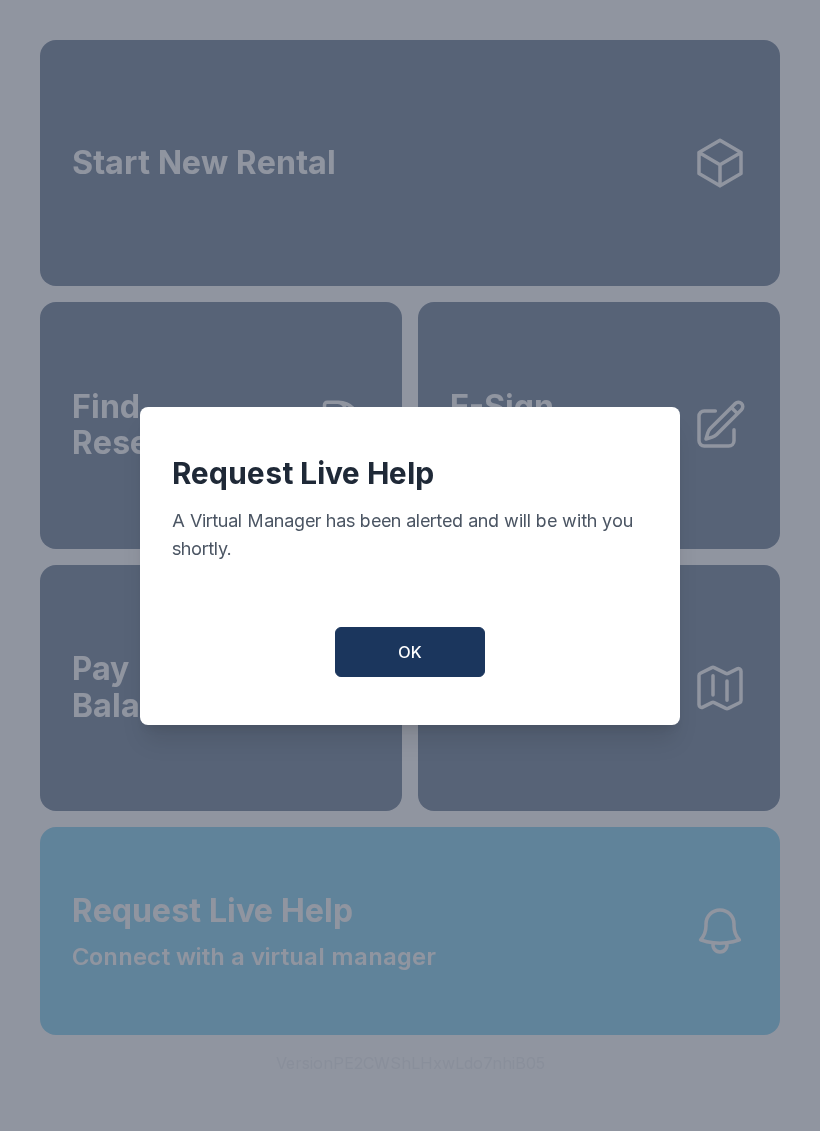 click on "OK" at bounding box center (410, 652) 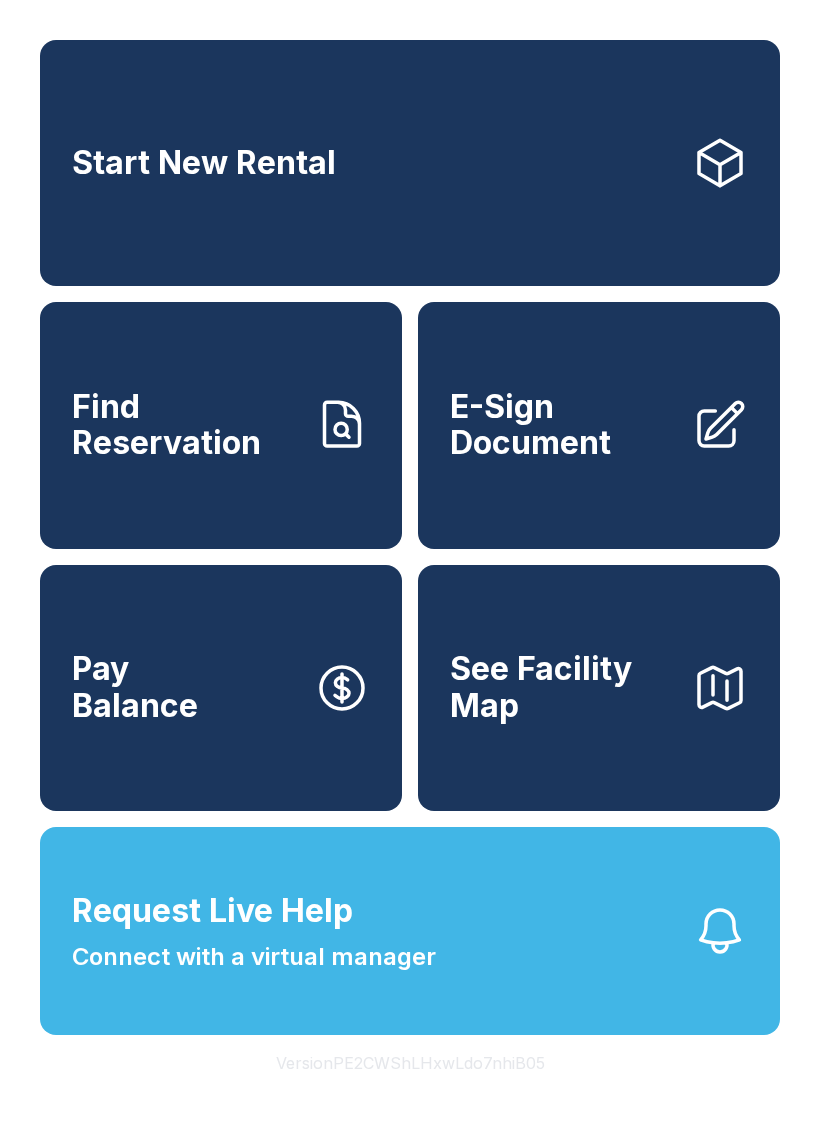click on "E-Sign Document" at bounding box center [563, 425] 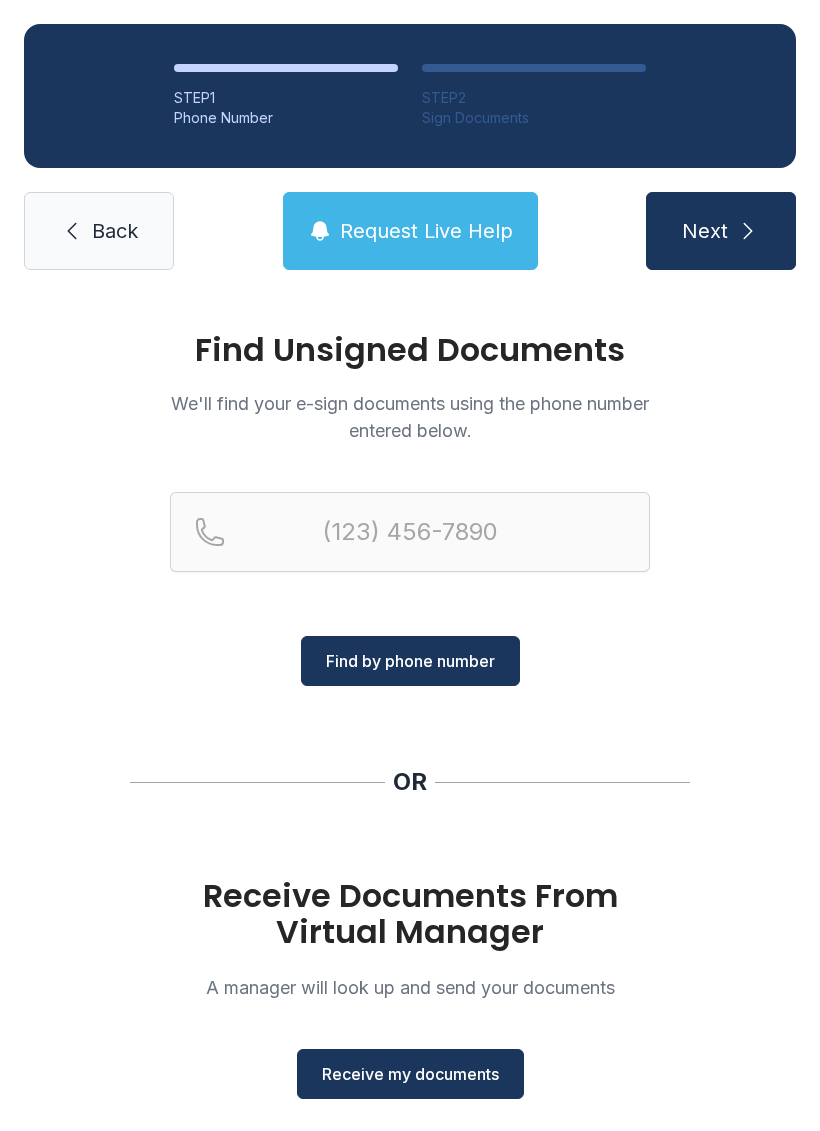 click on "Receive my documents" at bounding box center (410, 1074) 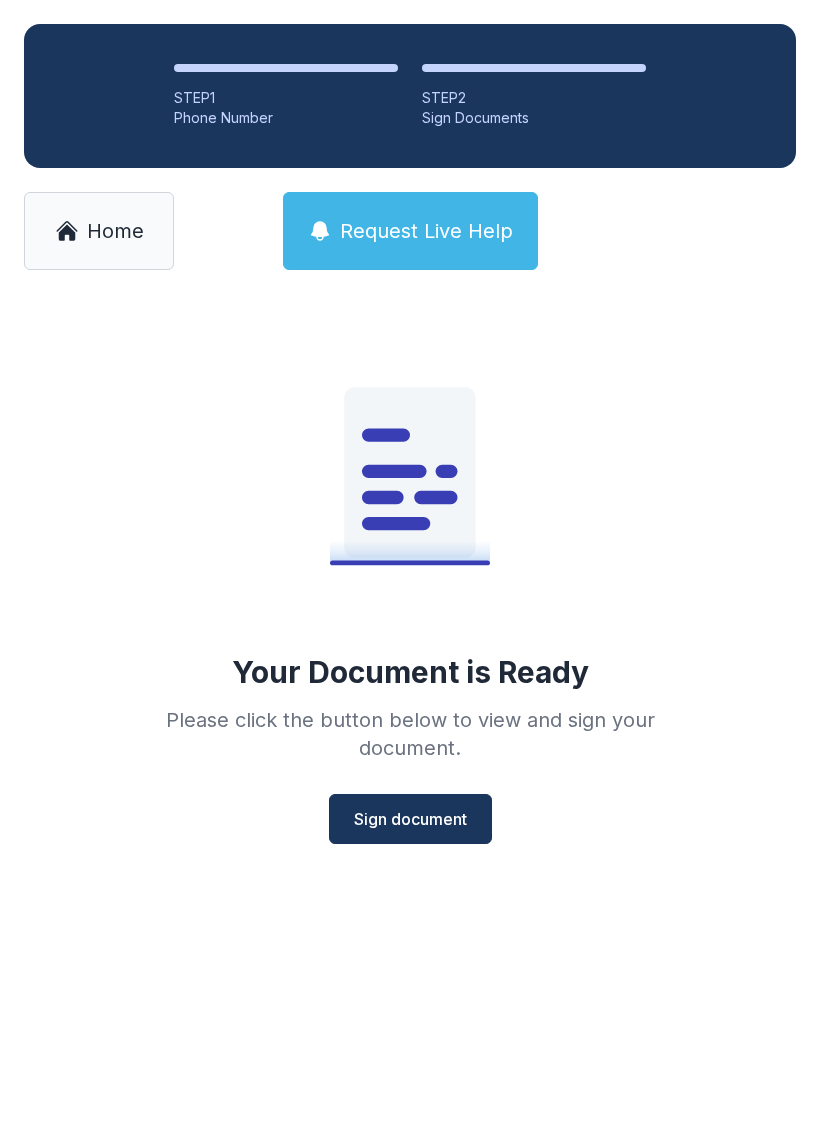 click on "Sign document" at bounding box center [410, 819] 